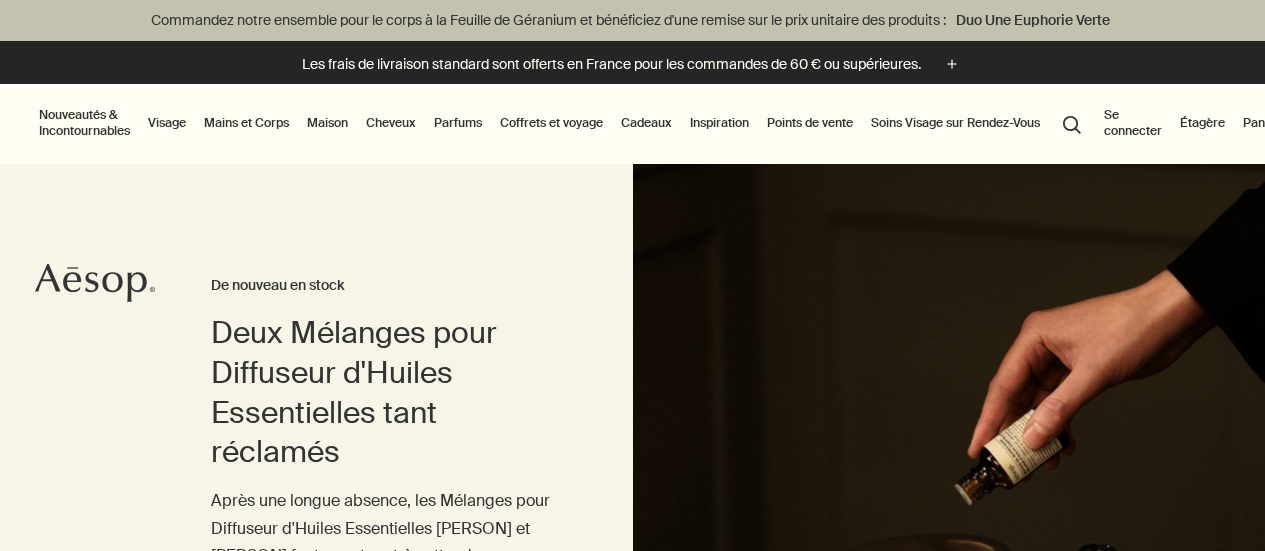 scroll, scrollTop: 0, scrollLeft: 0, axis: both 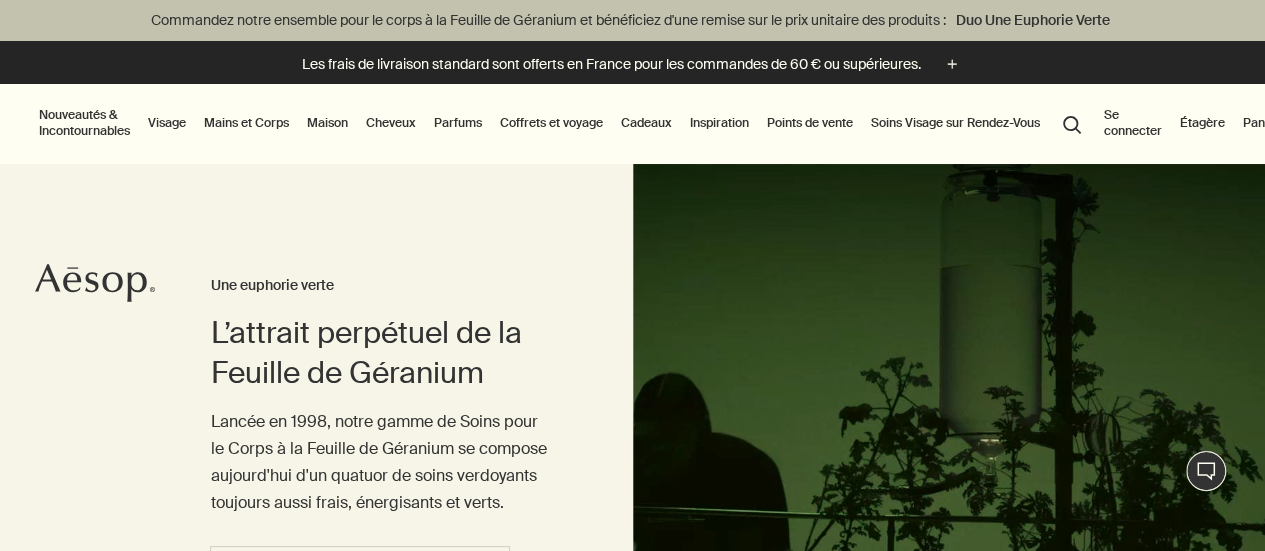 click on "Visage" at bounding box center [167, 123] 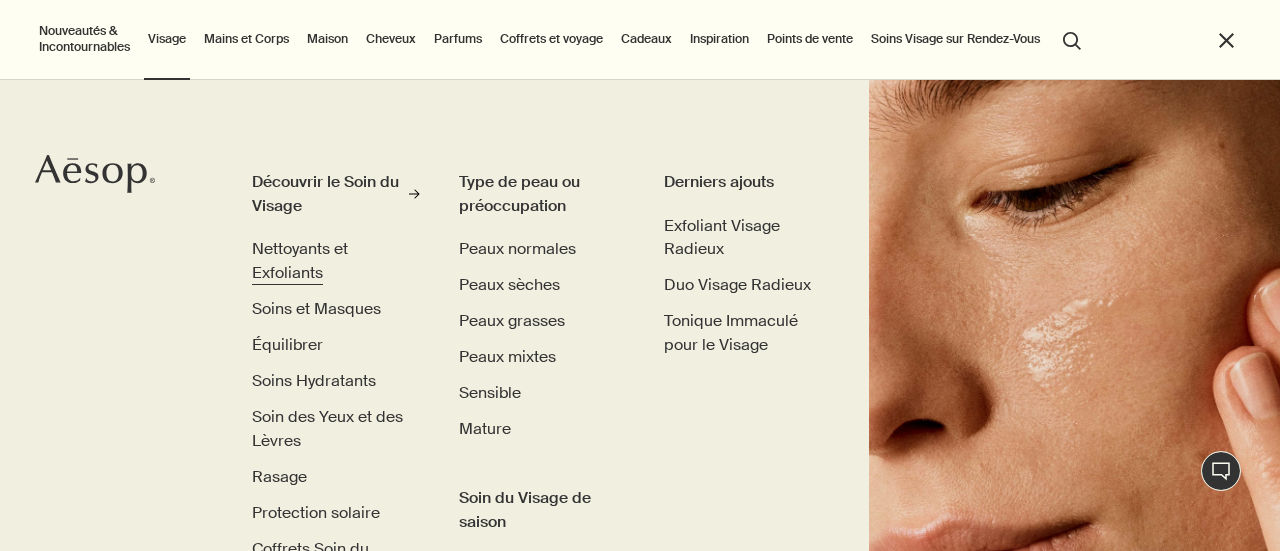 click on "Nettoyants et Exfoliants" at bounding box center (300, 260) 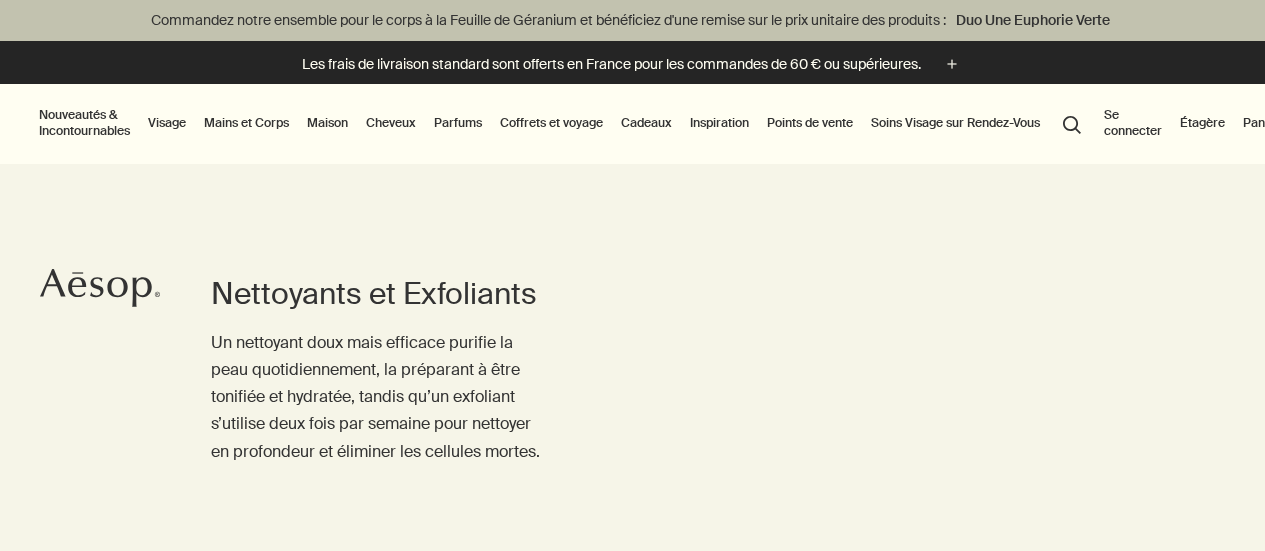 scroll, scrollTop: 0, scrollLeft: 0, axis: both 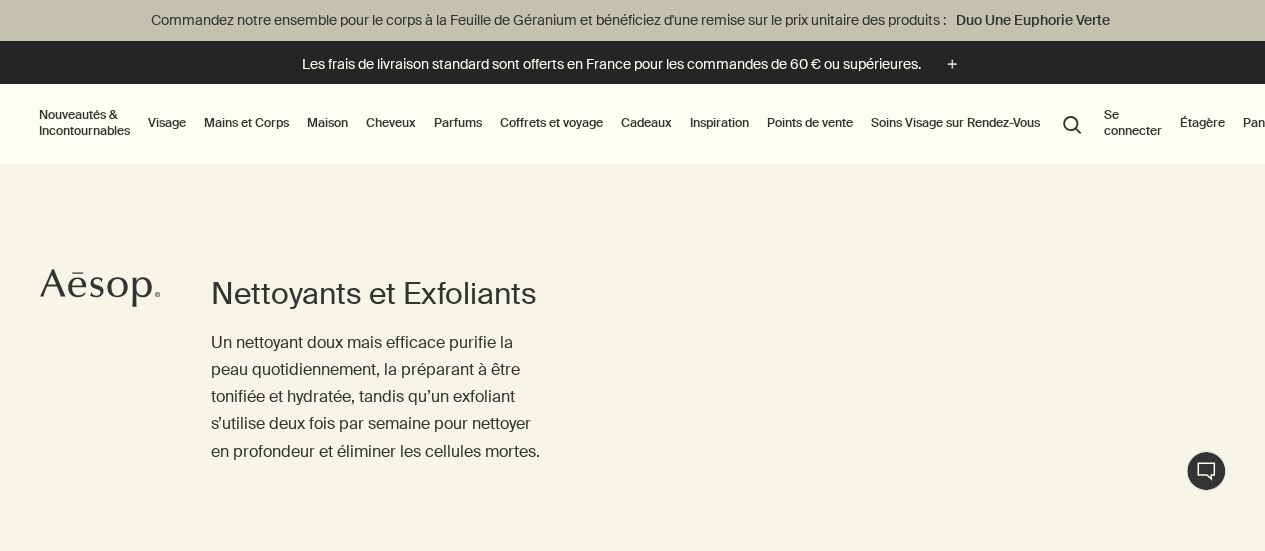 click on "Visage" at bounding box center [167, 123] 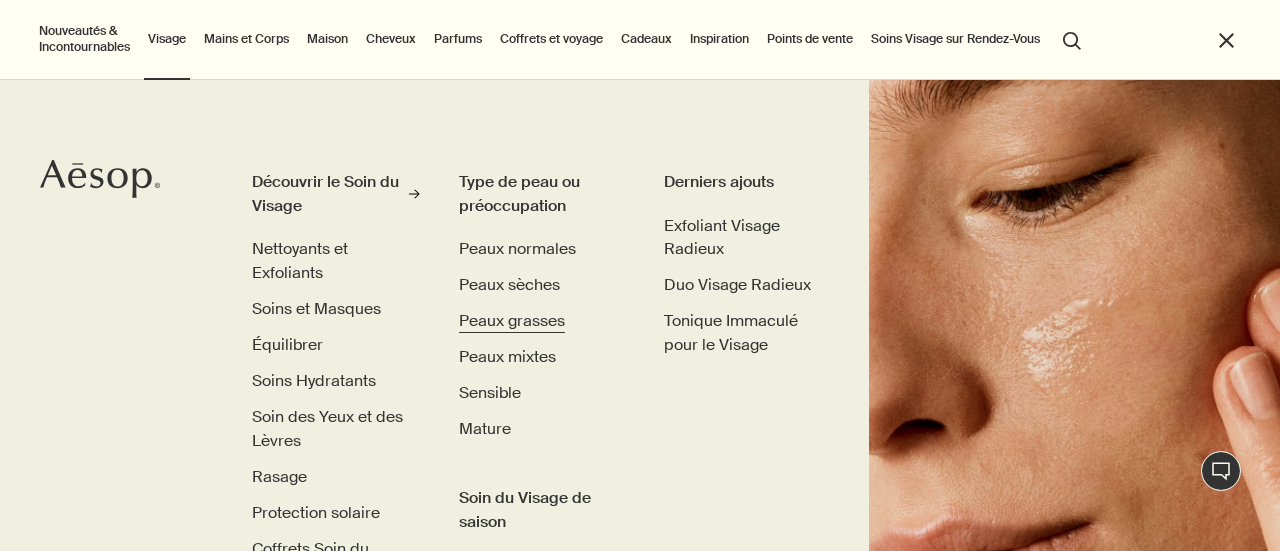 click on "Peaux grasses" at bounding box center [512, 320] 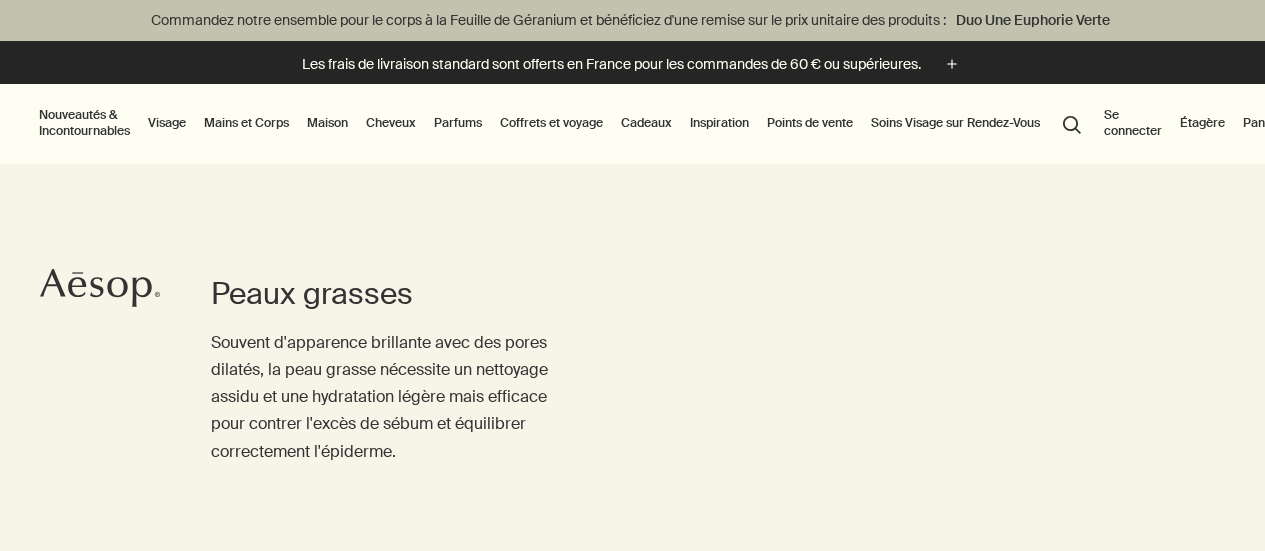 scroll, scrollTop: 0, scrollLeft: 0, axis: both 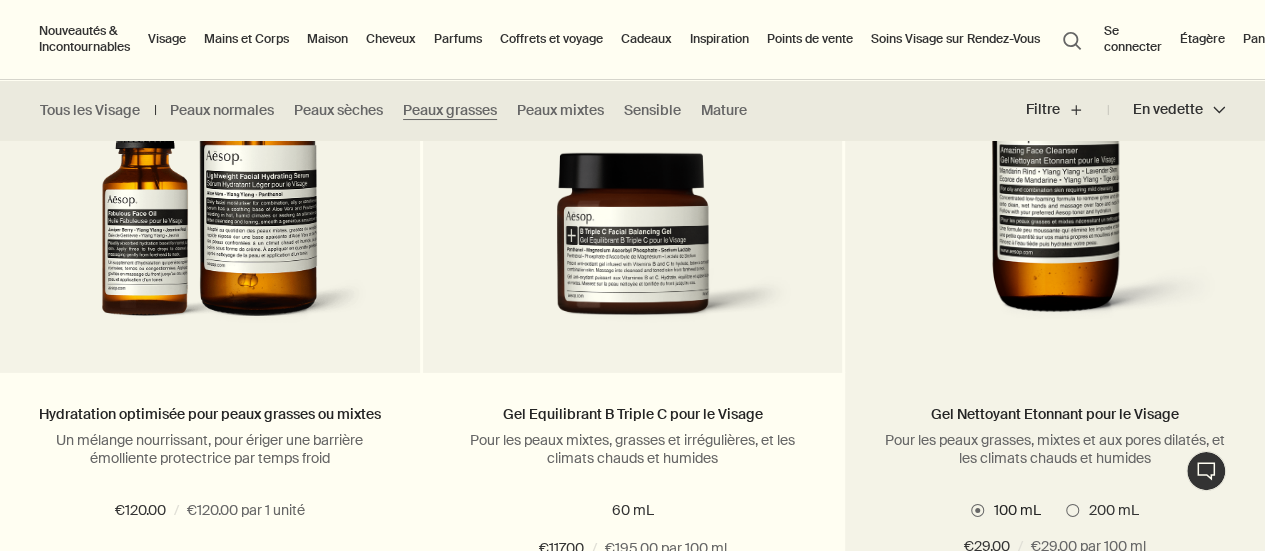 click at bounding box center (1055, 160) 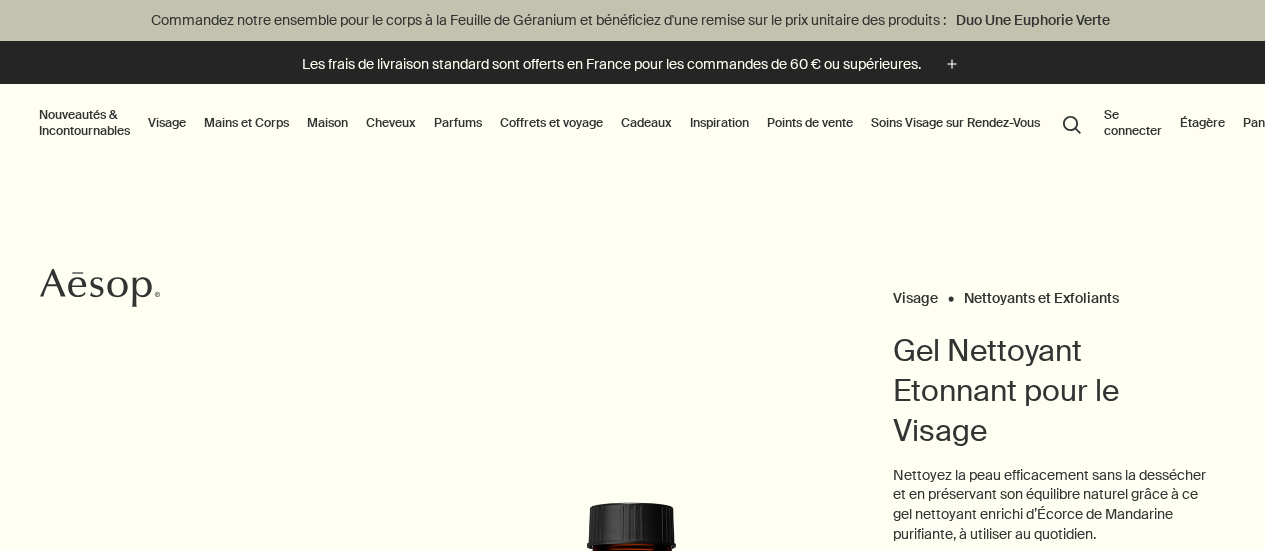 scroll, scrollTop: 0, scrollLeft: 0, axis: both 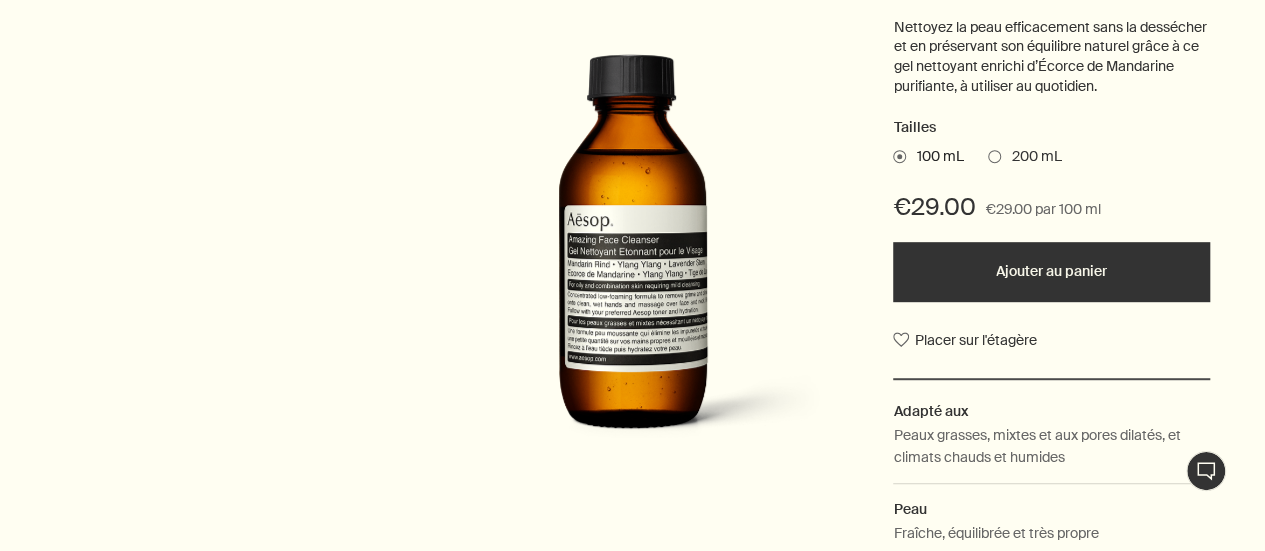 click at bounding box center (994, 156) 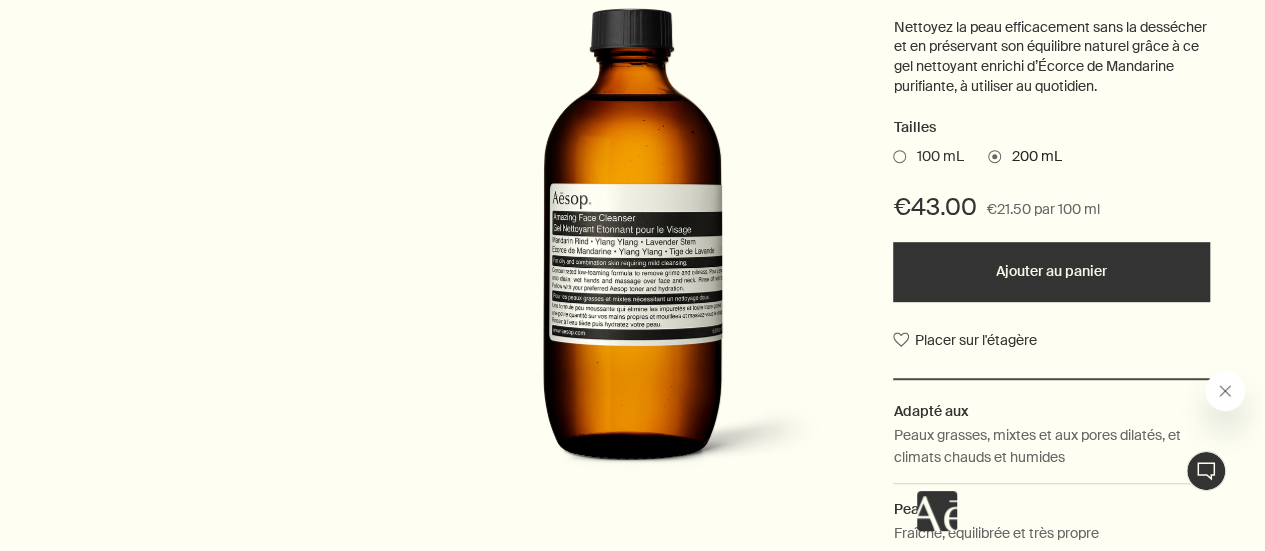 scroll, scrollTop: 0, scrollLeft: 0, axis: both 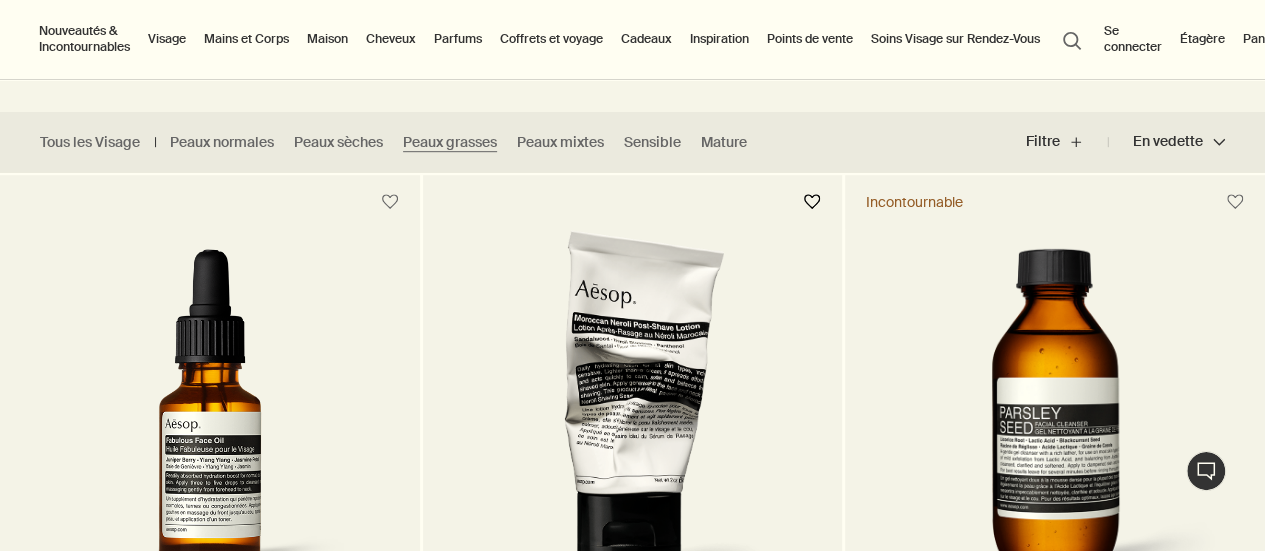 click at bounding box center [812, 202] 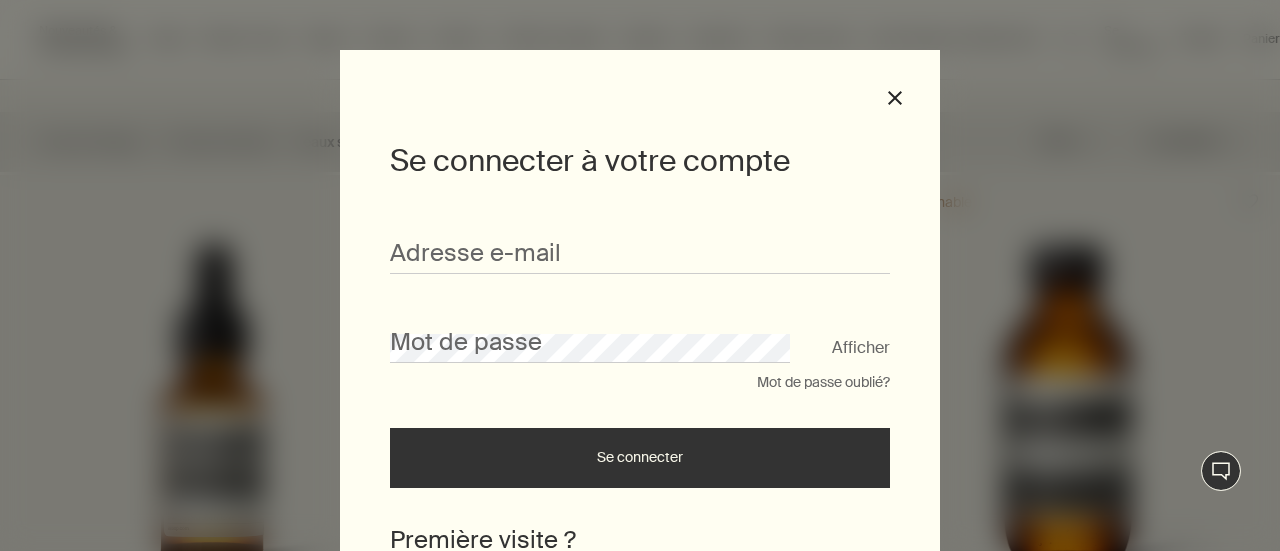 click on "Adresse e-mail" at bounding box center (640, 243) 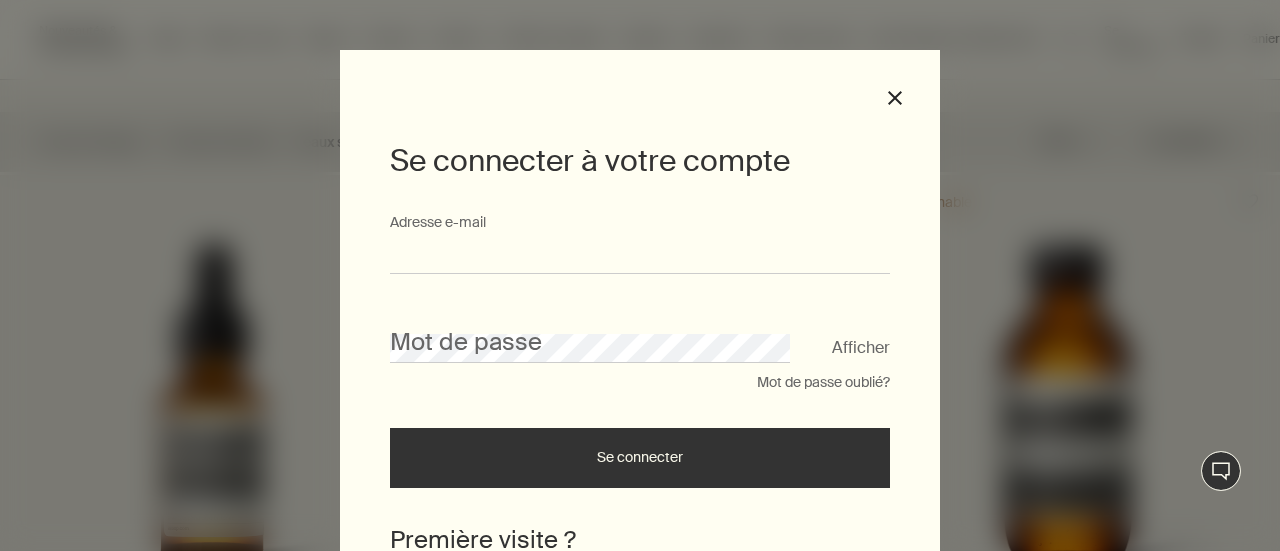 click on "Adresse e-mail" at bounding box center (640, 255) 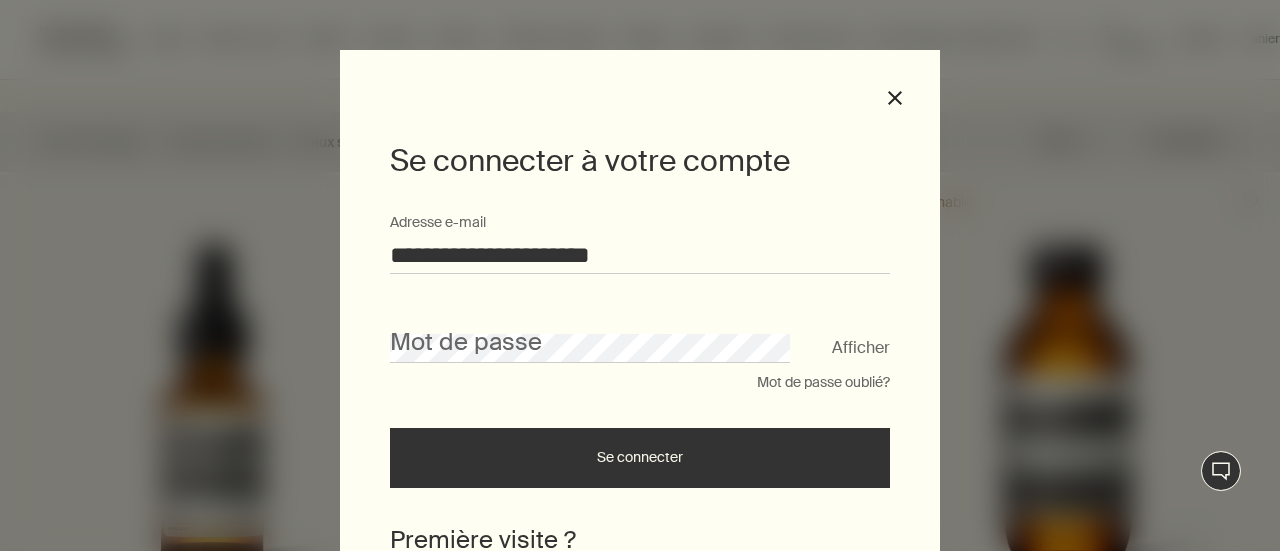type on "**********" 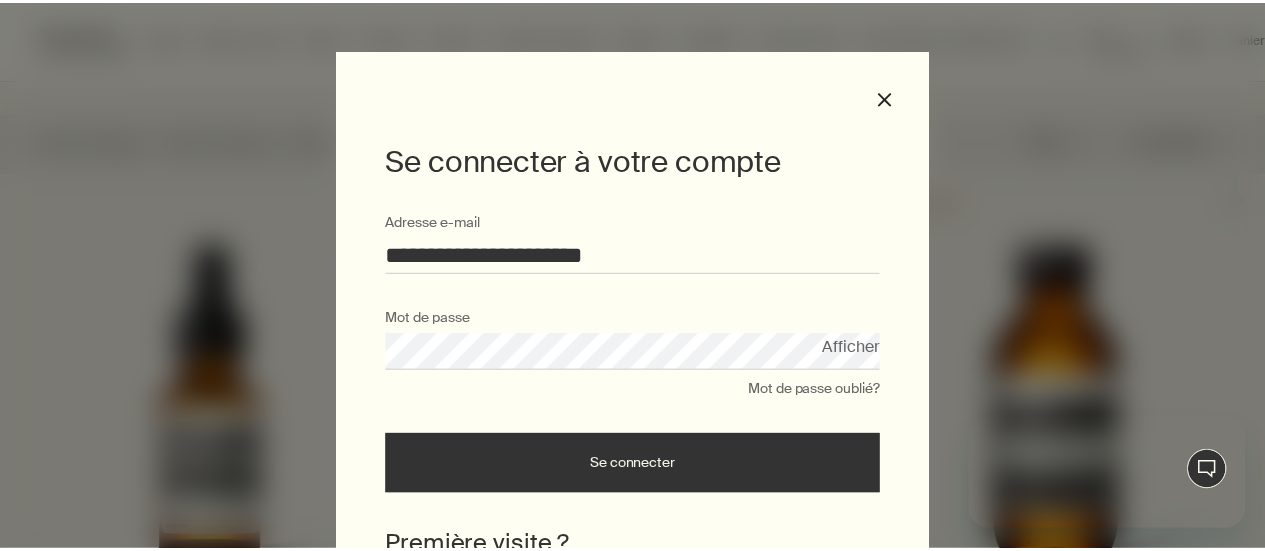 scroll, scrollTop: 0, scrollLeft: 0, axis: both 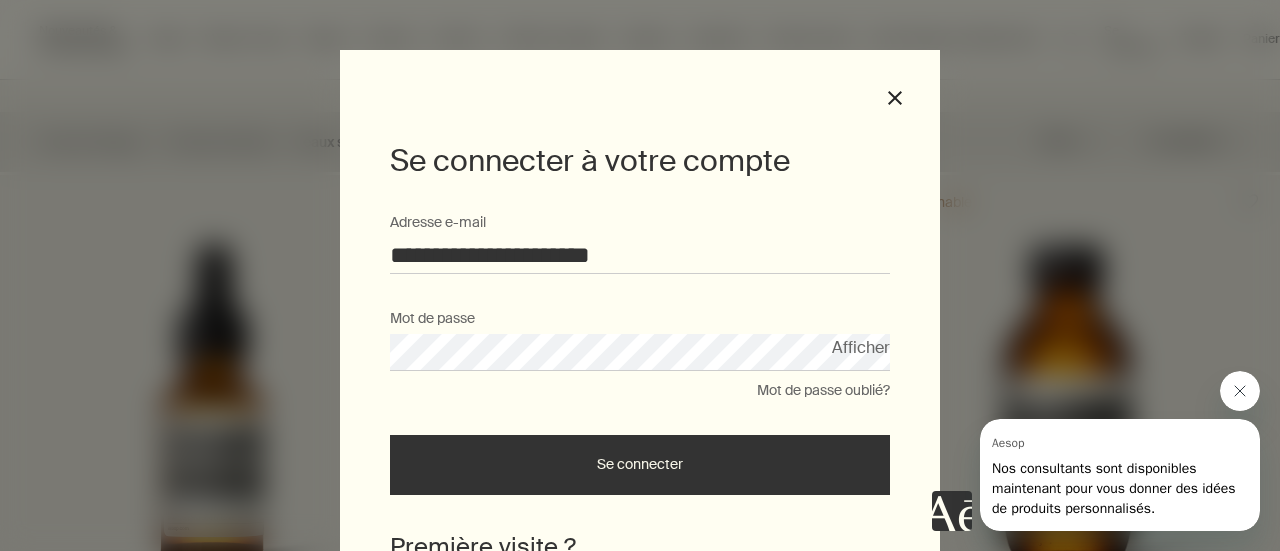 click on "Se connecter" at bounding box center [640, 465] 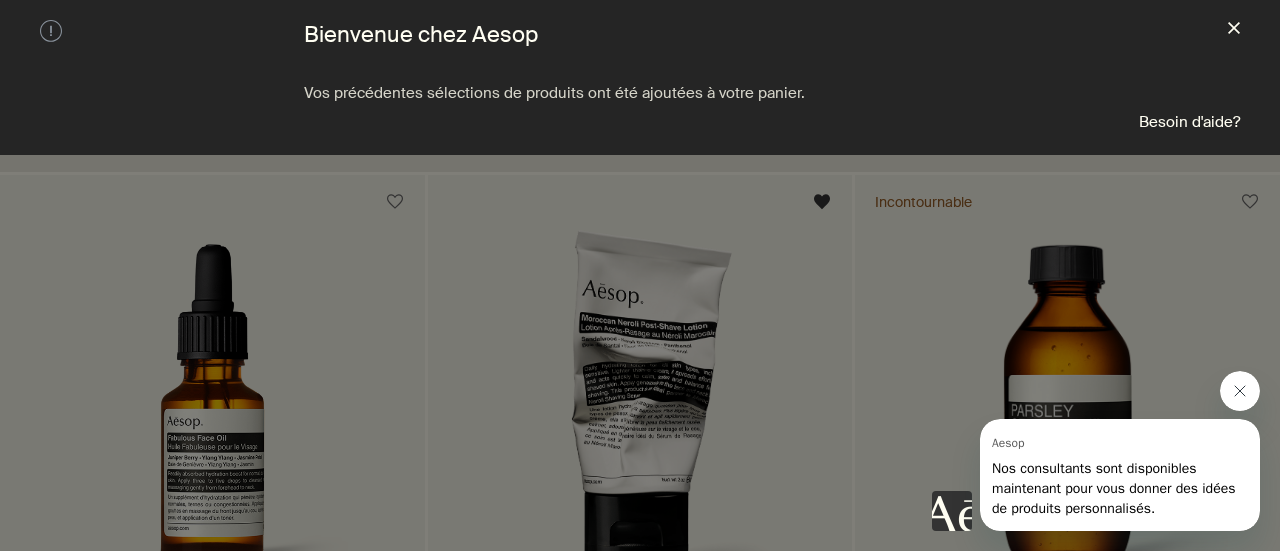 click on "close" at bounding box center (1234, 30) 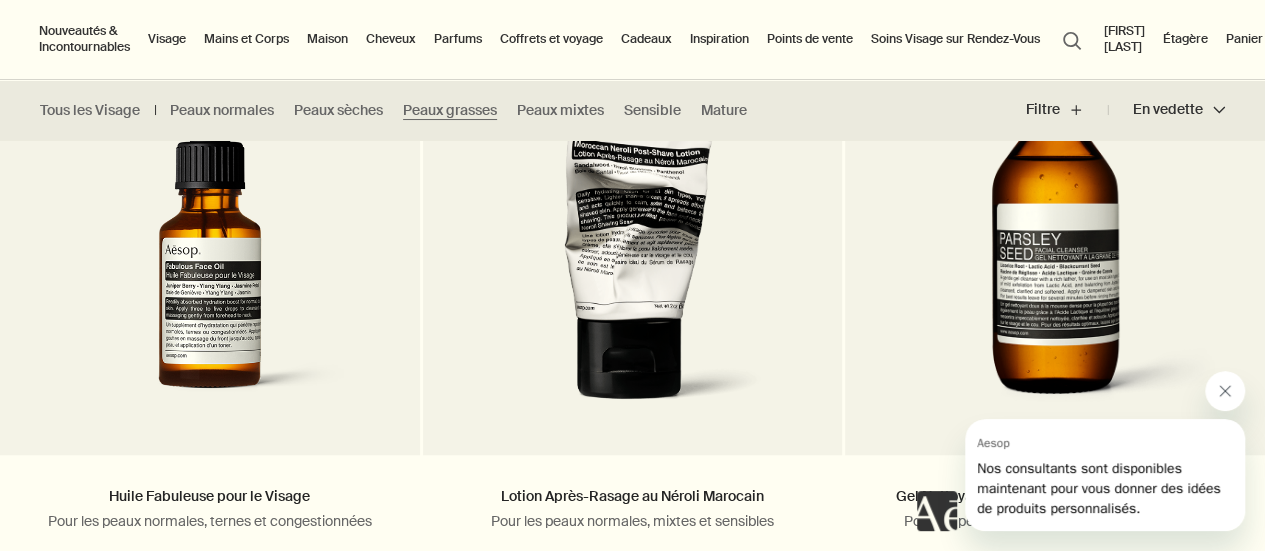 scroll, scrollTop: 702, scrollLeft: 0, axis: vertical 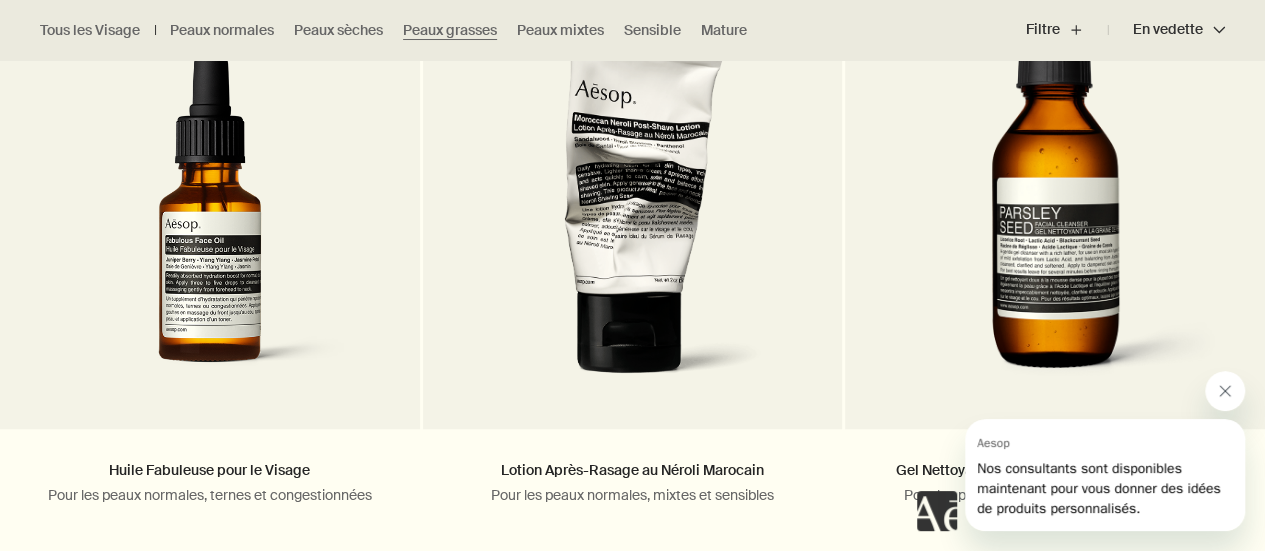 click 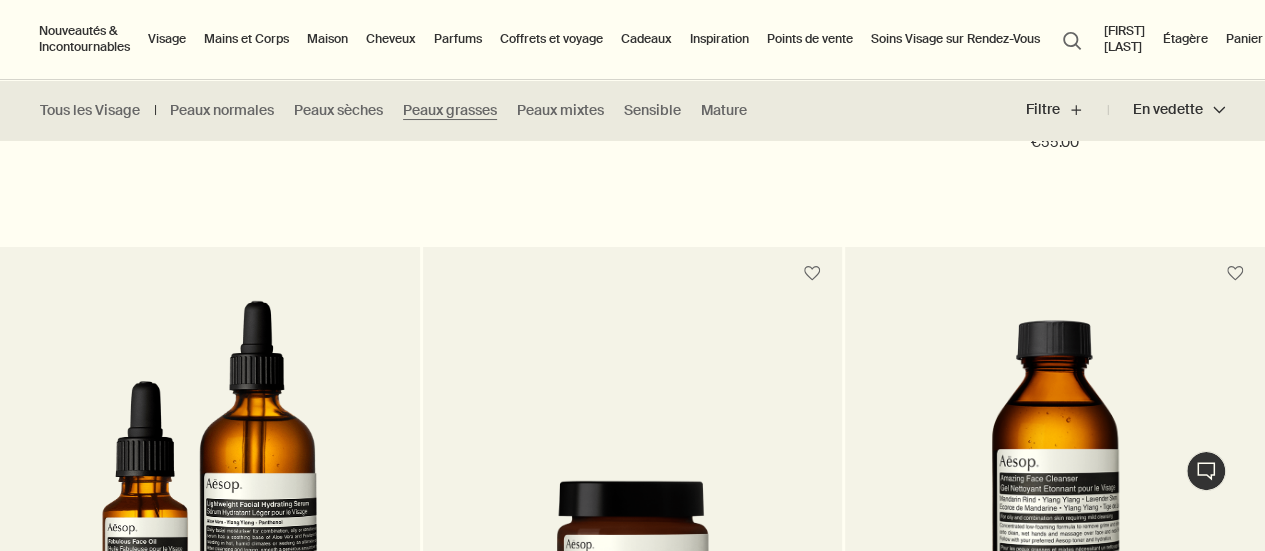 scroll, scrollTop: 2580, scrollLeft: 0, axis: vertical 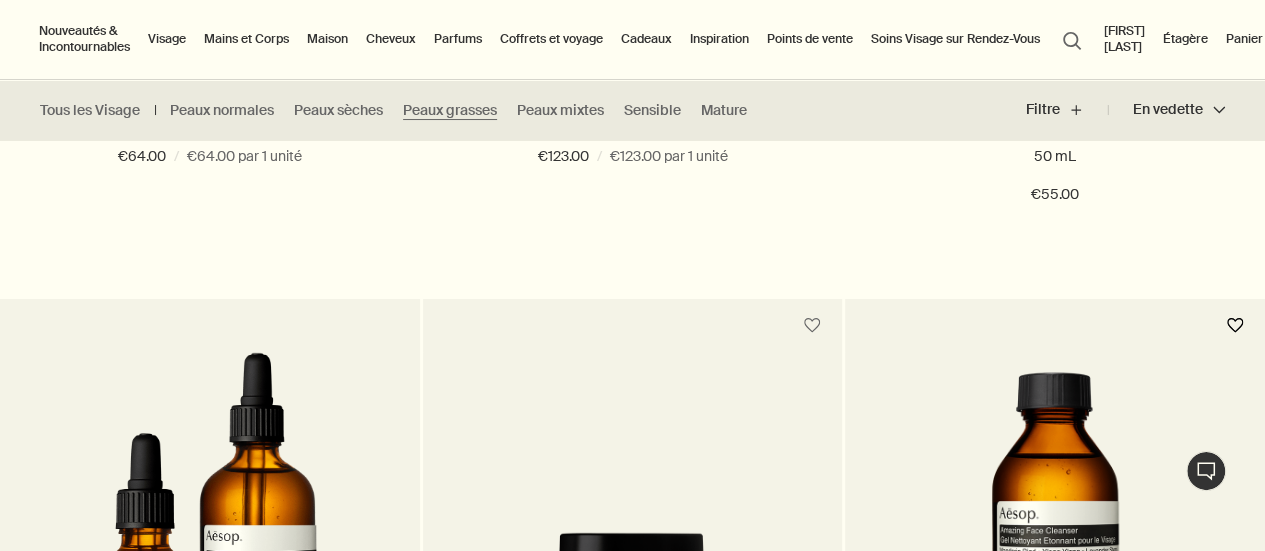 click at bounding box center (1235, 326) 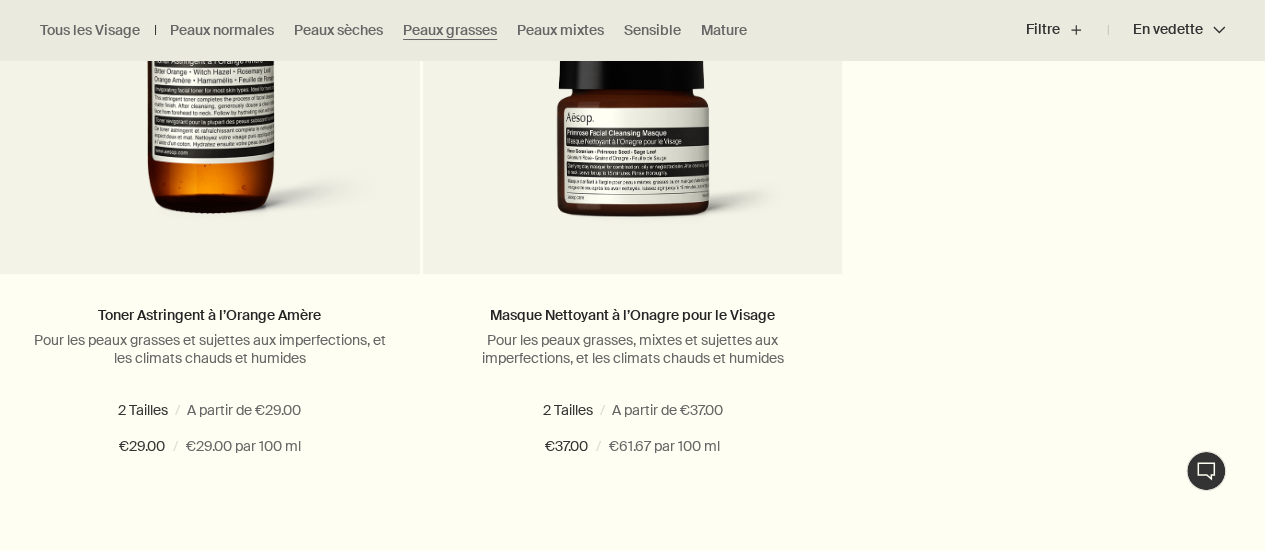 scroll, scrollTop: 4581, scrollLeft: 0, axis: vertical 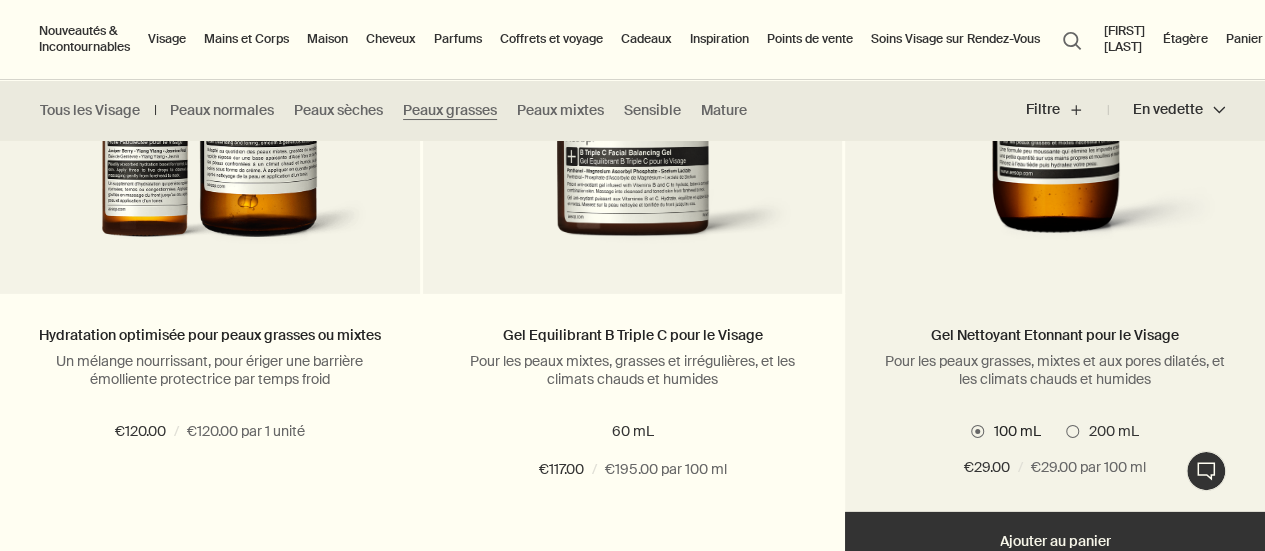 type 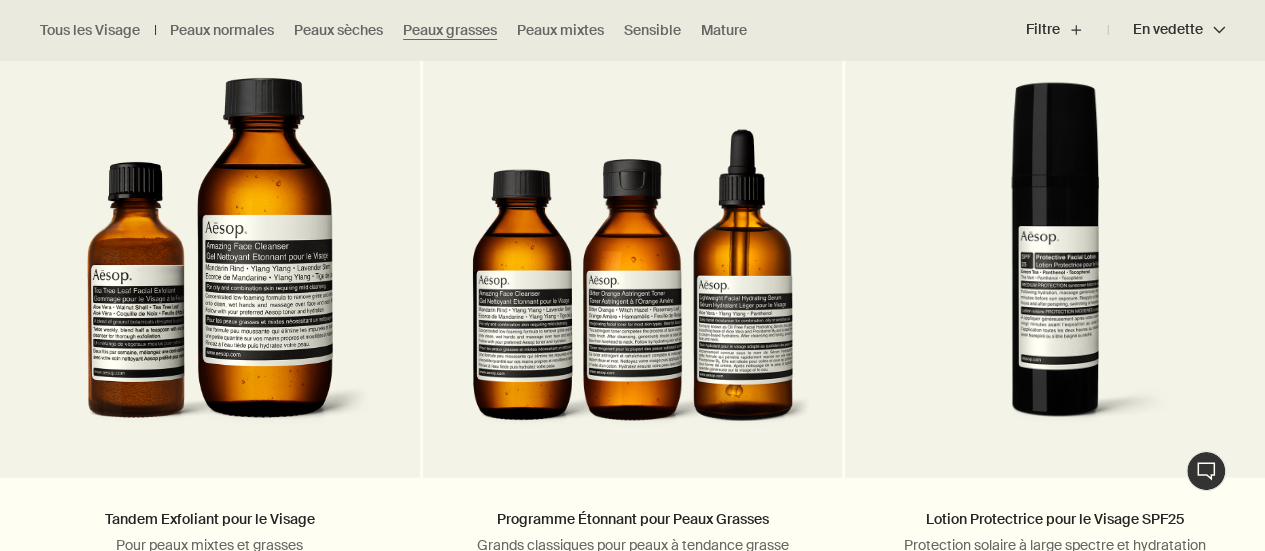 scroll, scrollTop: 2147, scrollLeft: 0, axis: vertical 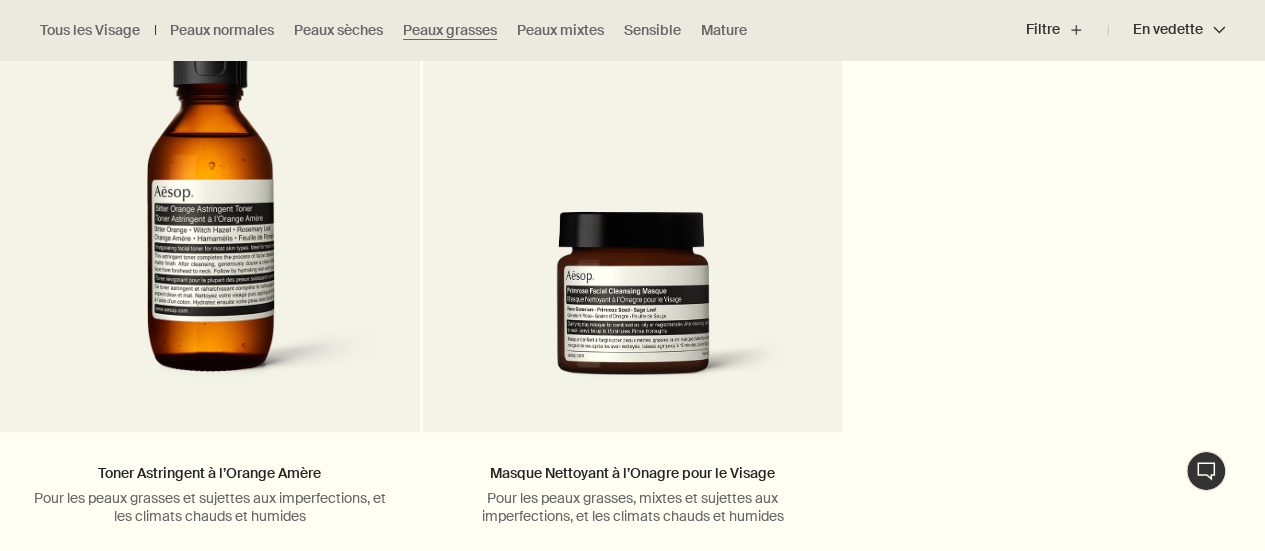 drag, startPoint x: 1261, startPoint y: 124, endPoint x: 1277, endPoint y: 141, distance: 23.345236 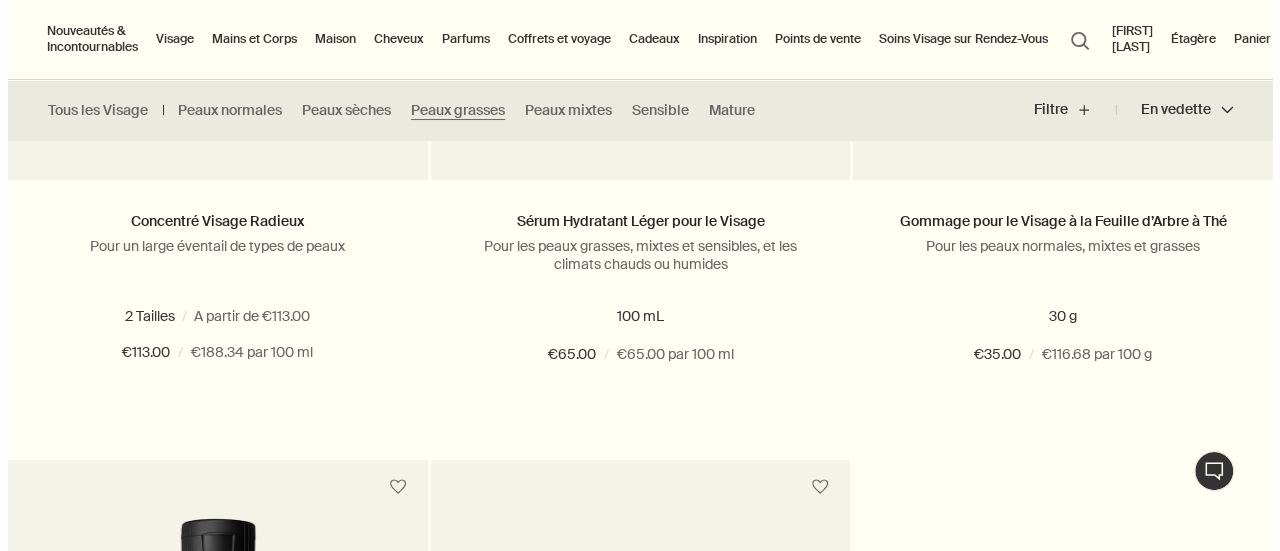 scroll, scrollTop: 3406, scrollLeft: 0, axis: vertical 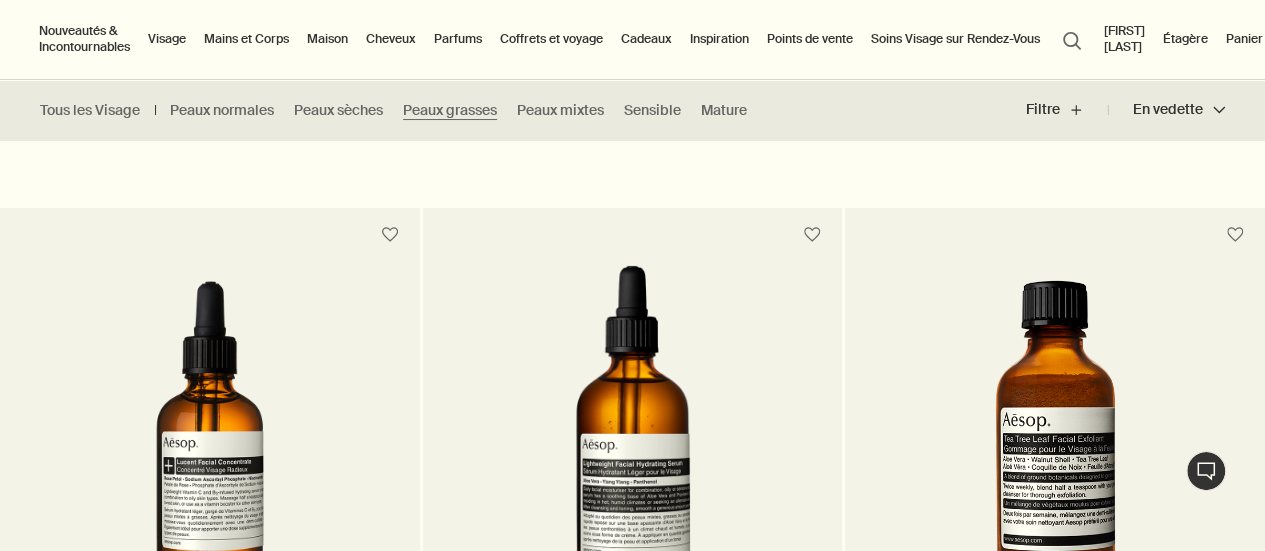 click on "search Rechercher" at bounding box center (1072, 39) 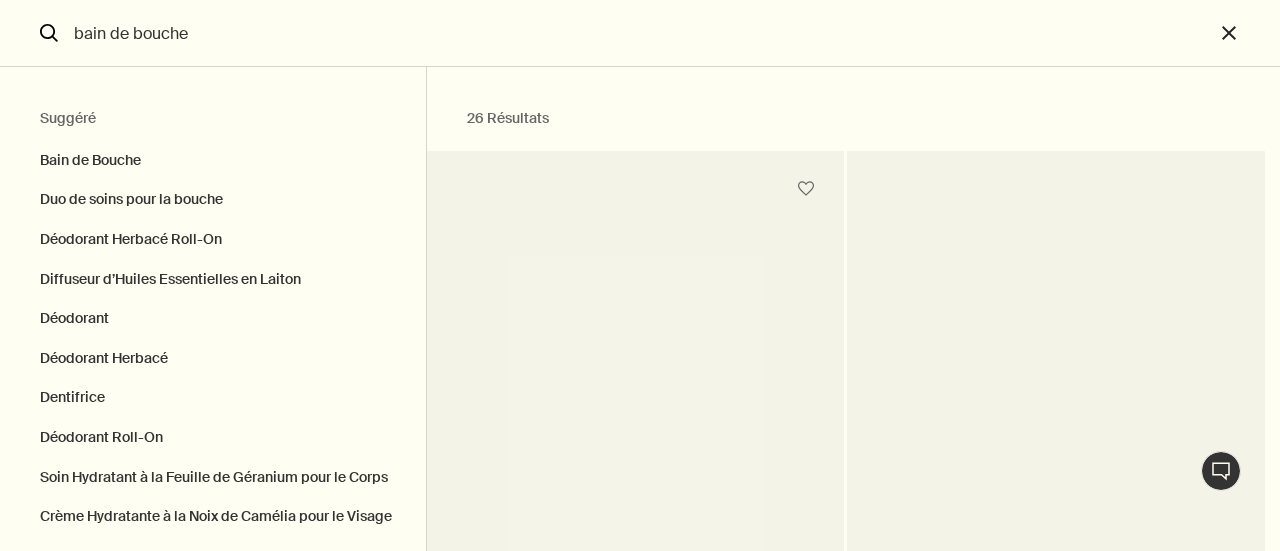 type on "bain de bouche" 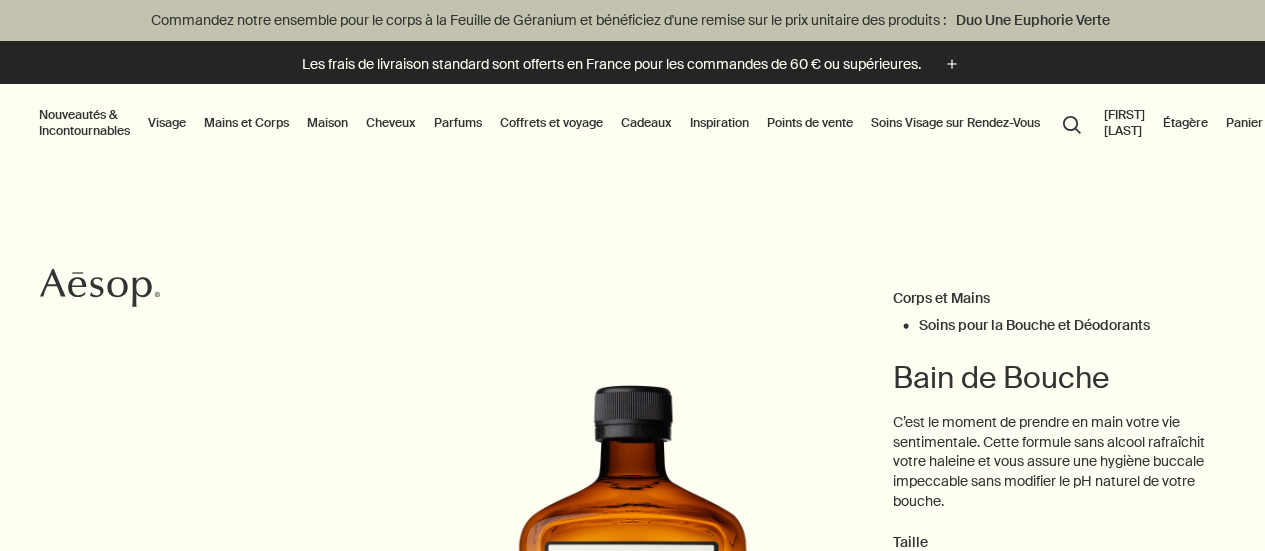 scroll, scrollTop: 0, scrollLeft: 0, axis: both 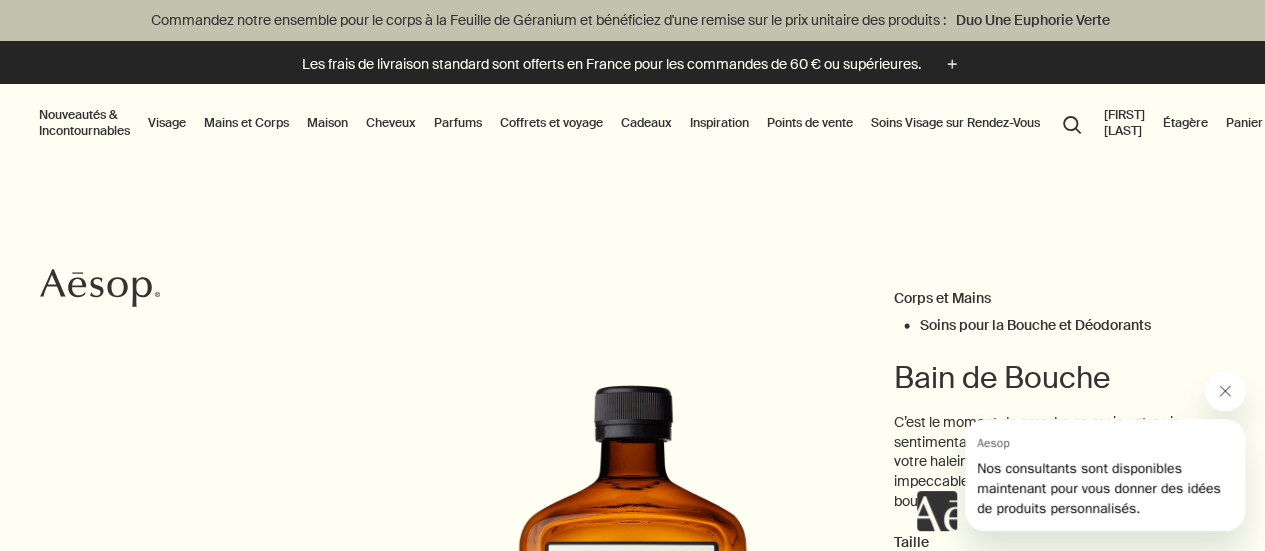 click on "search Rechercher" at bounding box center (1072, 123) 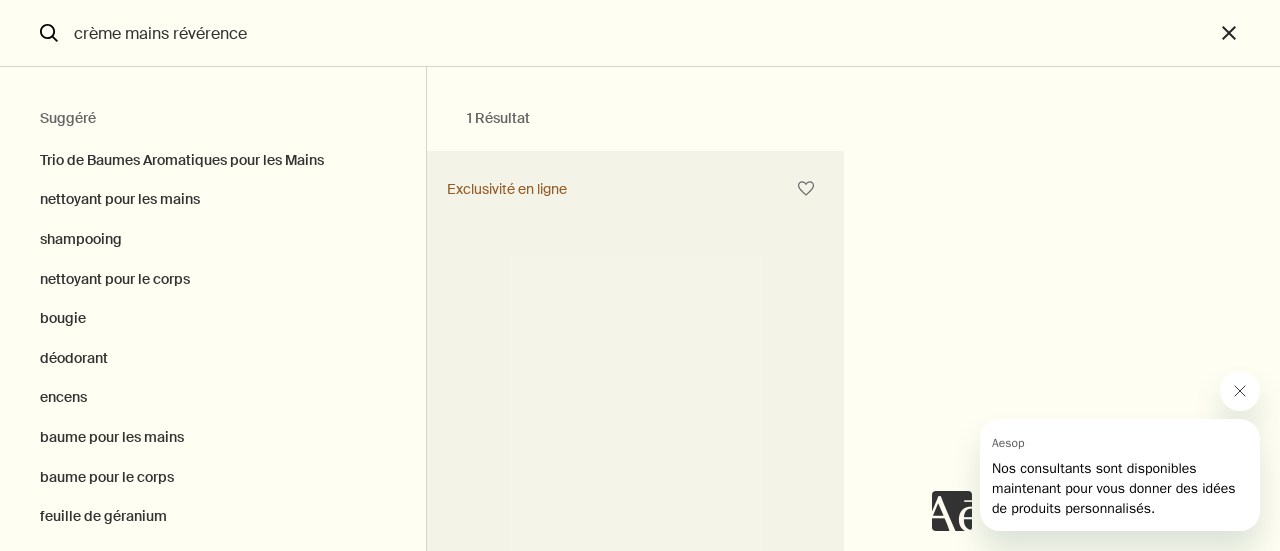 type on "crème mains révérence" 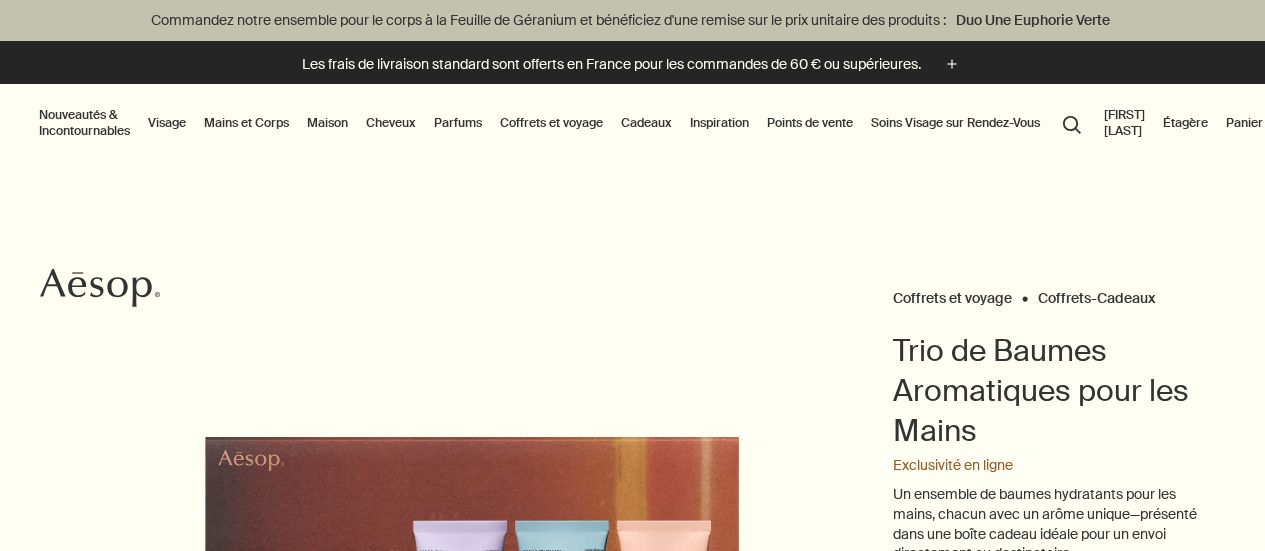 scroll, scrollTop: 0, scrollLeft: 0, axis: both 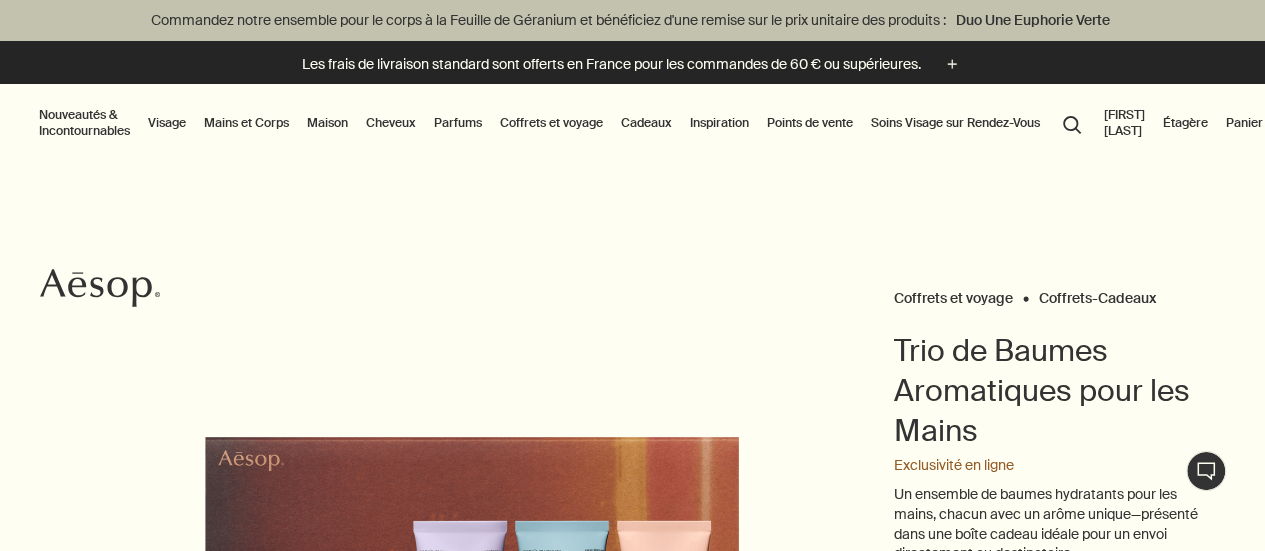 click on "search Rechercher" at bounding box center (1072, 123) 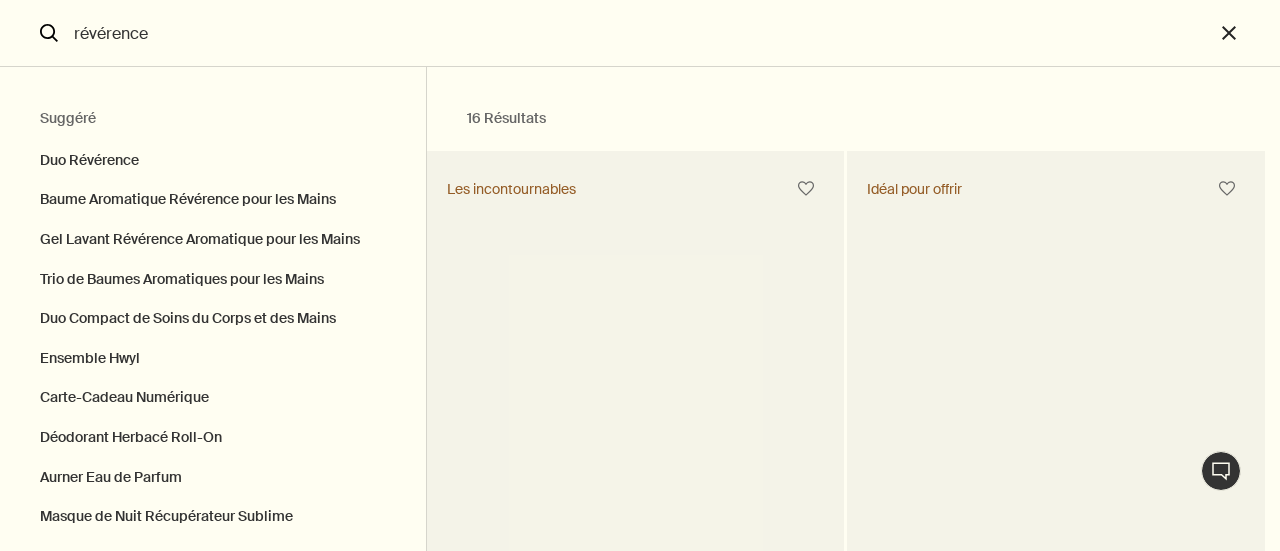 type on "révérence" 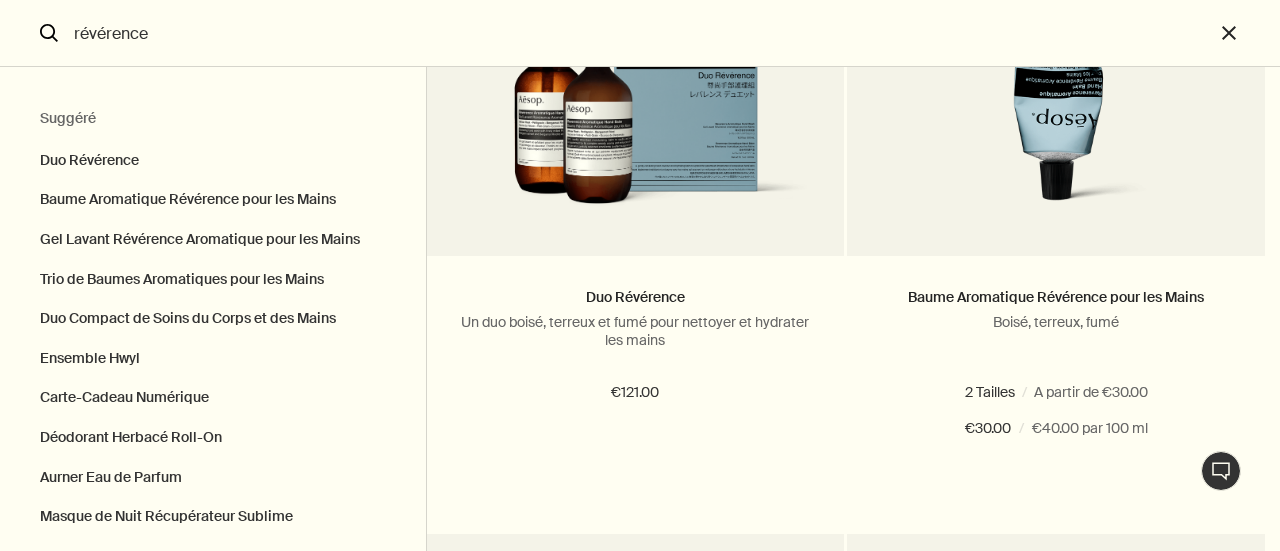 scroll, scrollTop: 358, scrollLeft: 0, axis: vertical 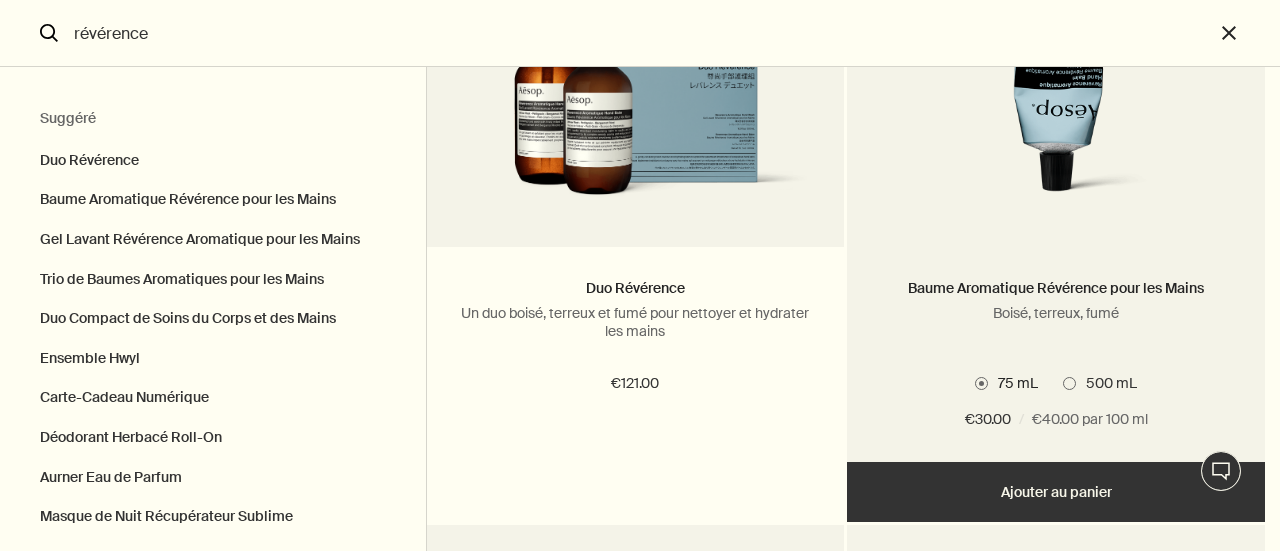 click at bounding box center [1056, 32] 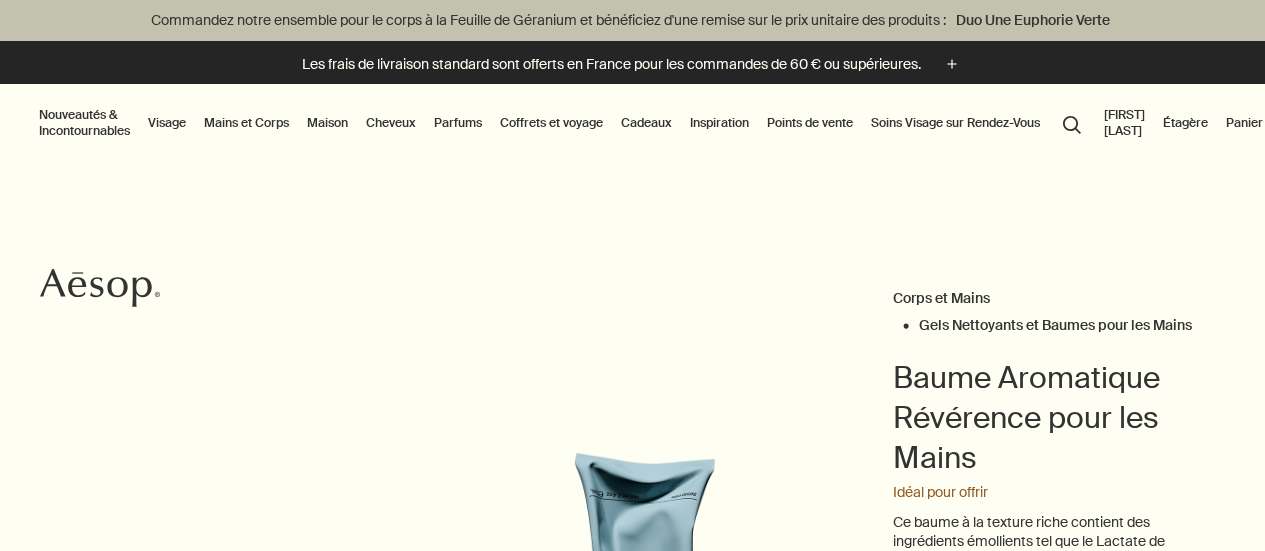 scroll, scrollTop: 0, scrollLeft: 0, axis: both 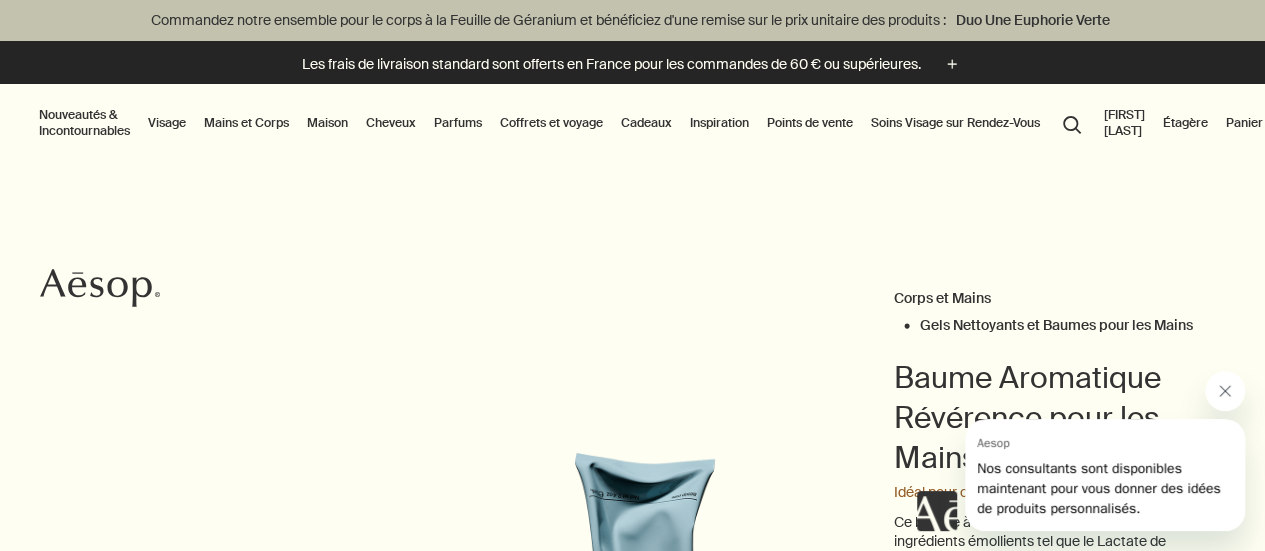 click on "search Rechercher" at bounding box center [1072, 123] 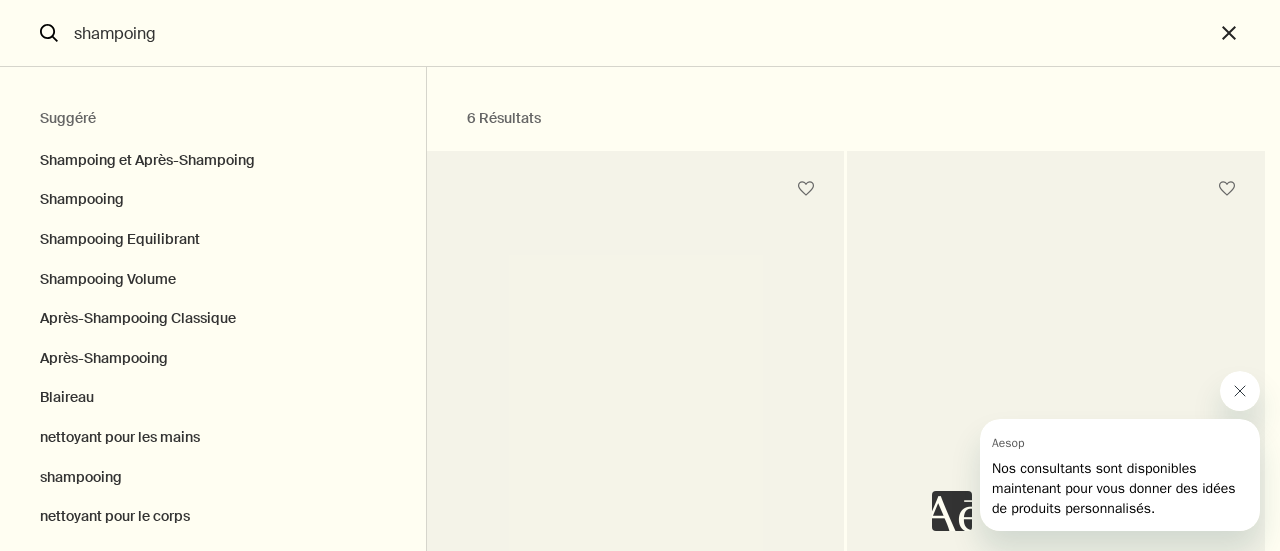type on "shampoing" 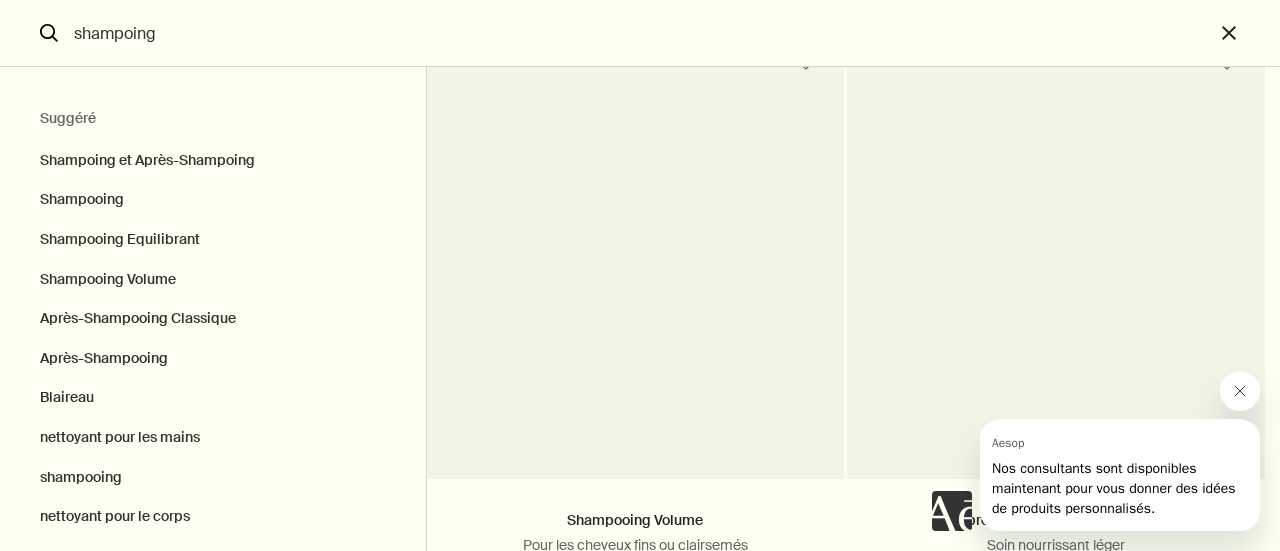 scroll, scrollTop: 870, scrollLeft: 0, axis: vertical 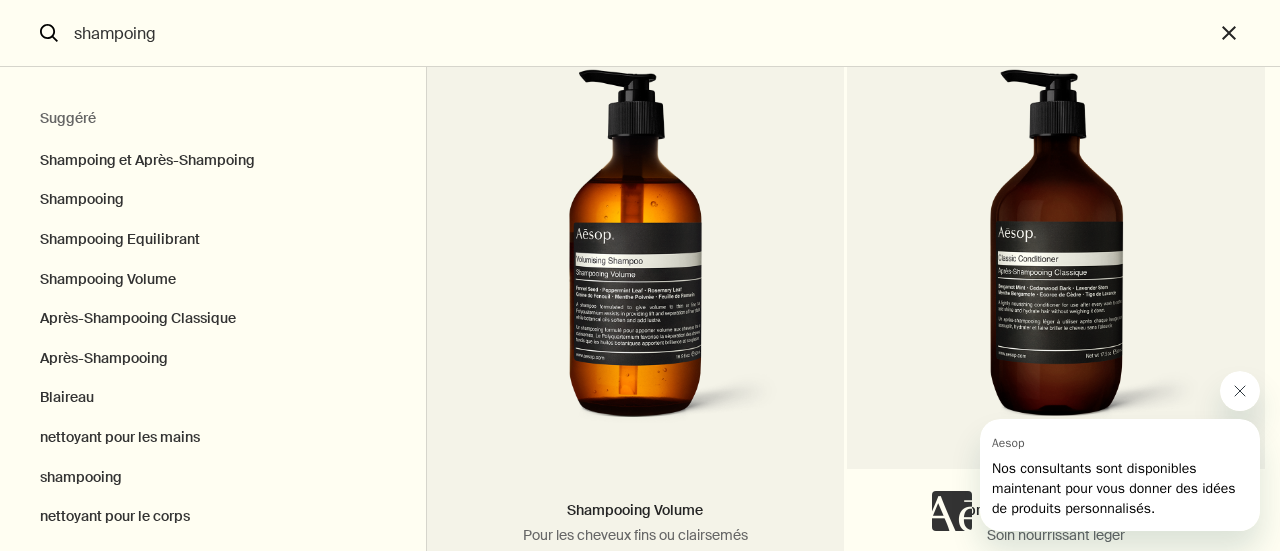 click at bounding box center [635, 254] 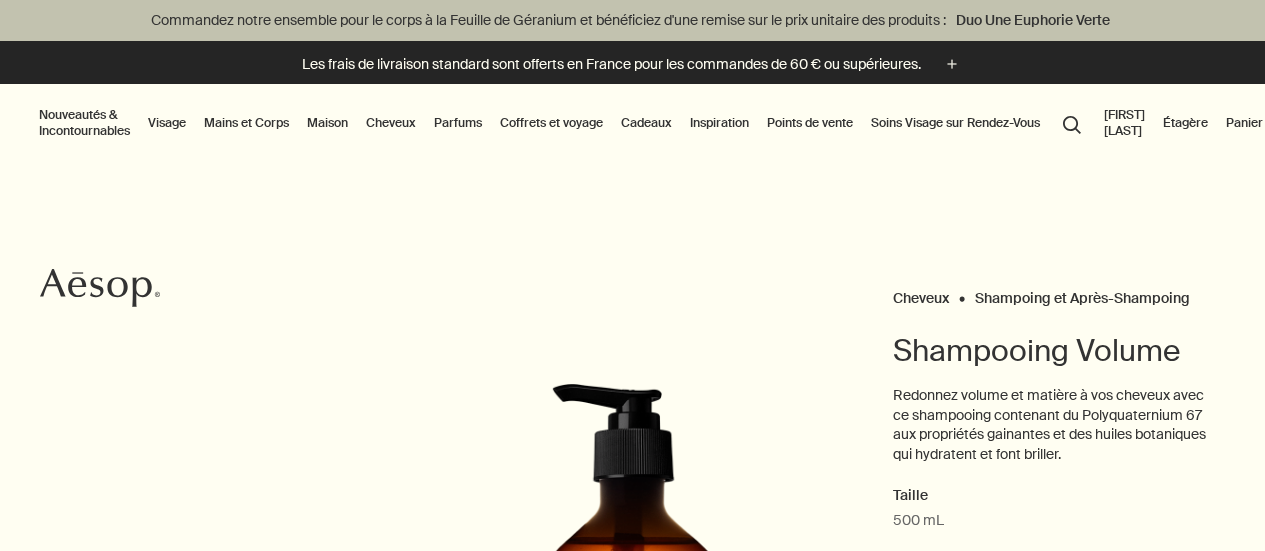 scroll, scrollTop: 0, scrollLeft: 0, axis: both 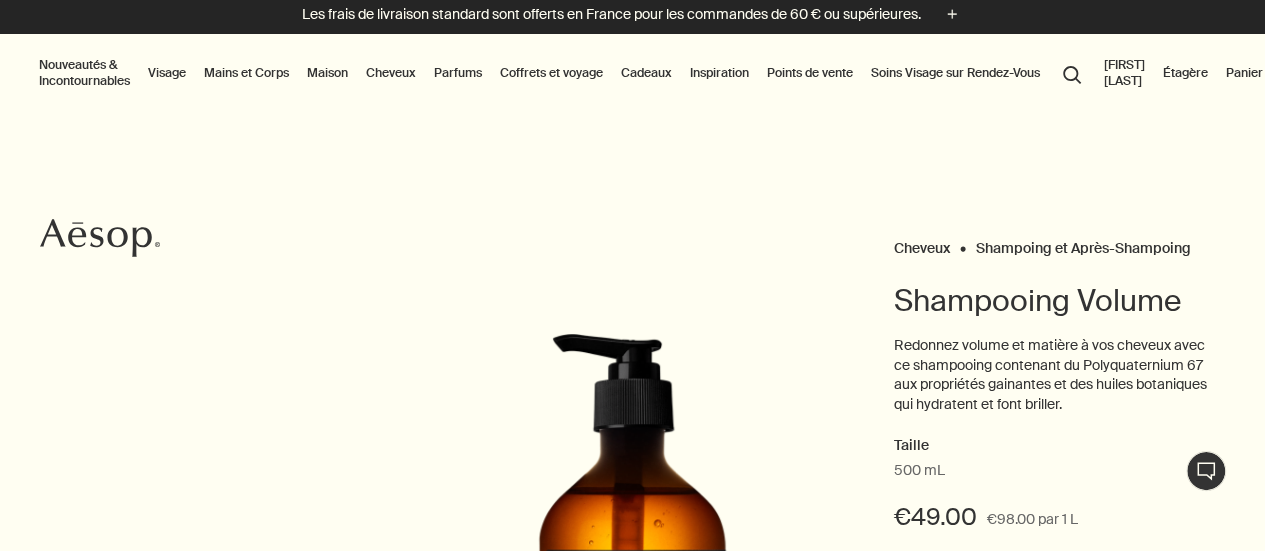 click on "Visage" at bounding box center (167, 73) 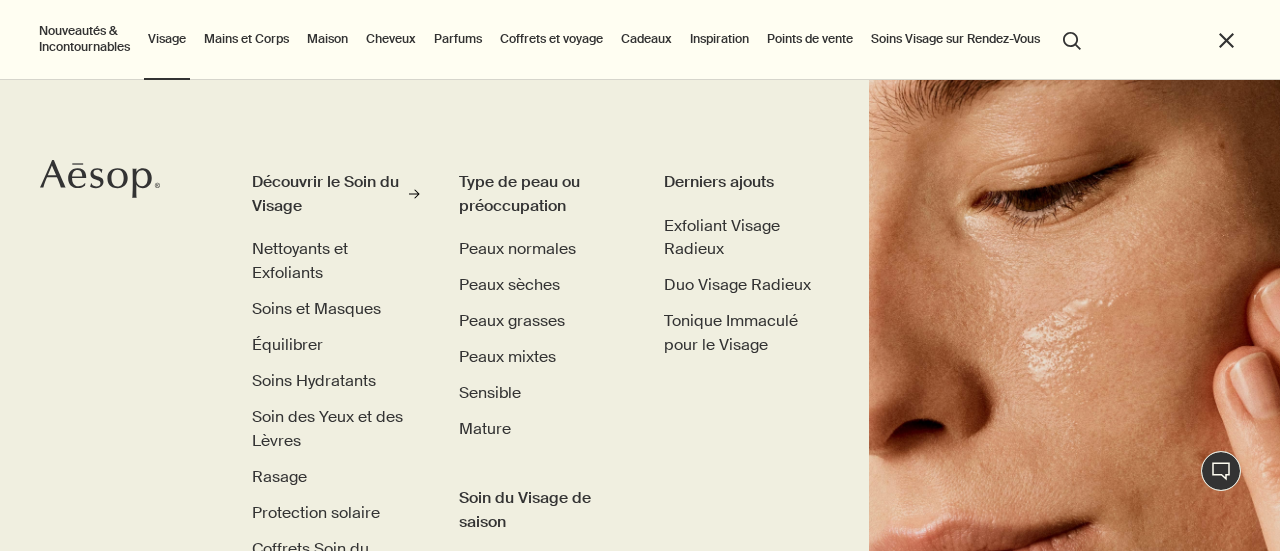 click on "Cheveux" at bounding box center [391, 39] 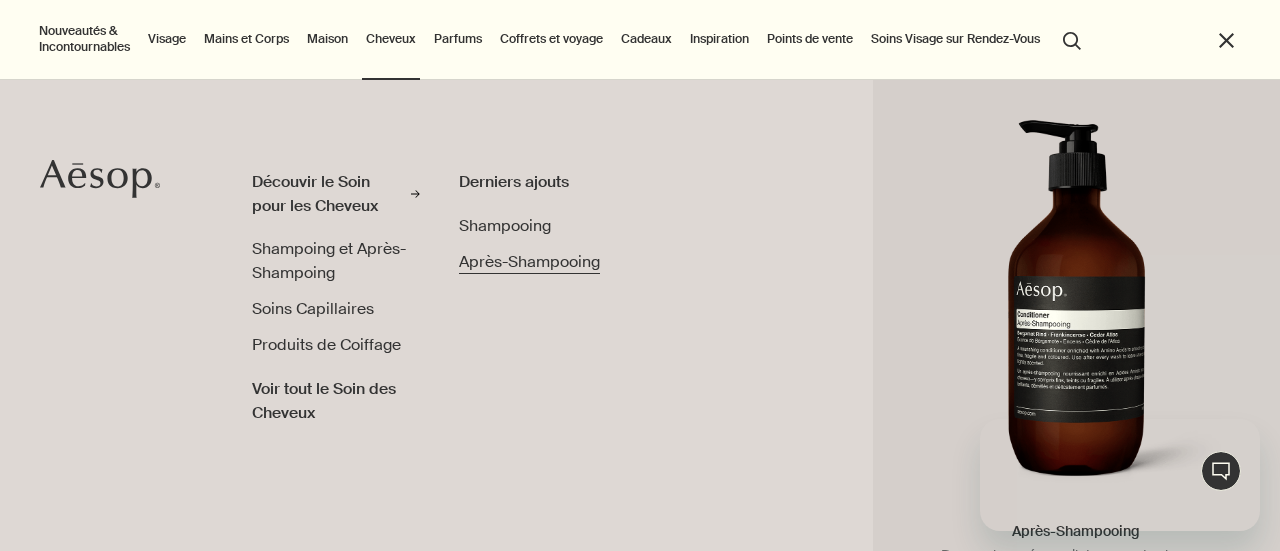 scroll, scrollTop: 0, scrollLeft: 0, axis: both 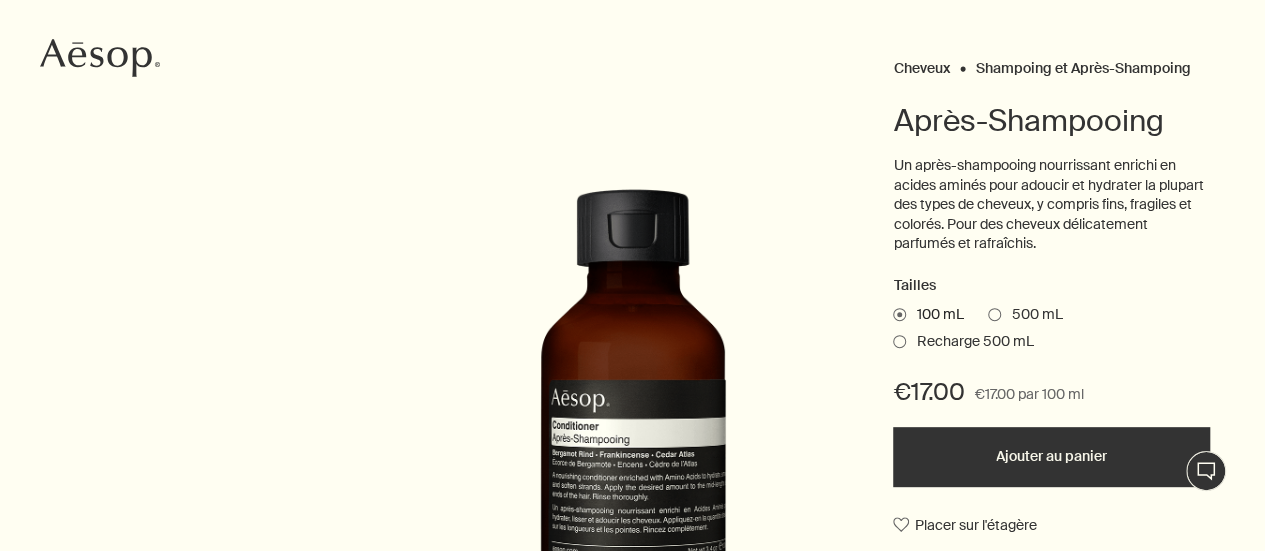 click on "500 mL" at bounding box center (1031, 315) 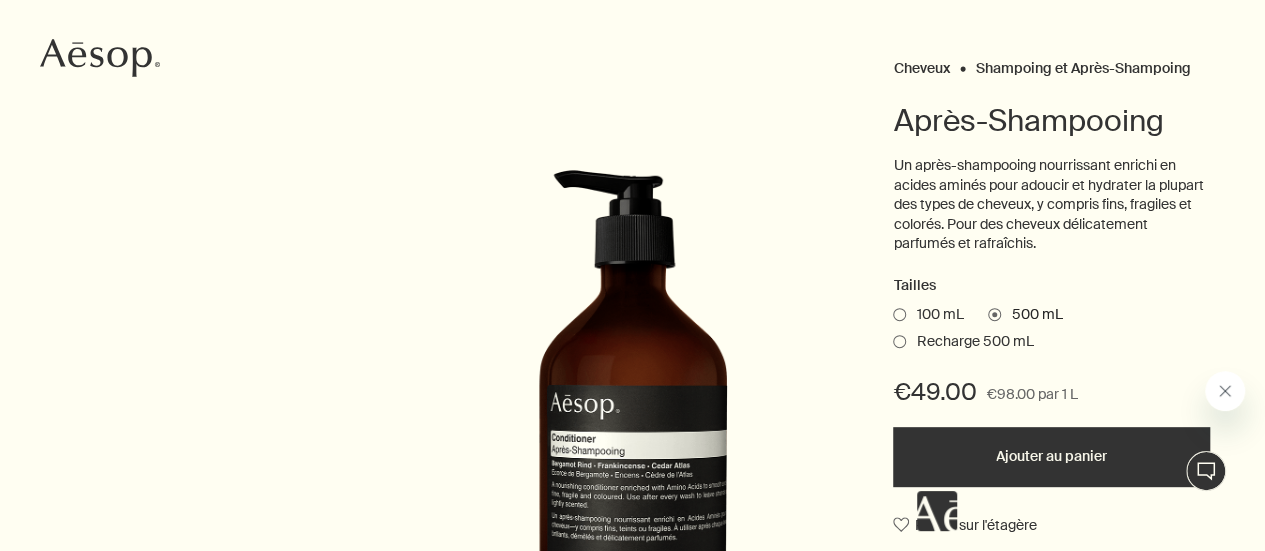 scroll, scrollTop: 0, scrollLeft: 0, axis: both 